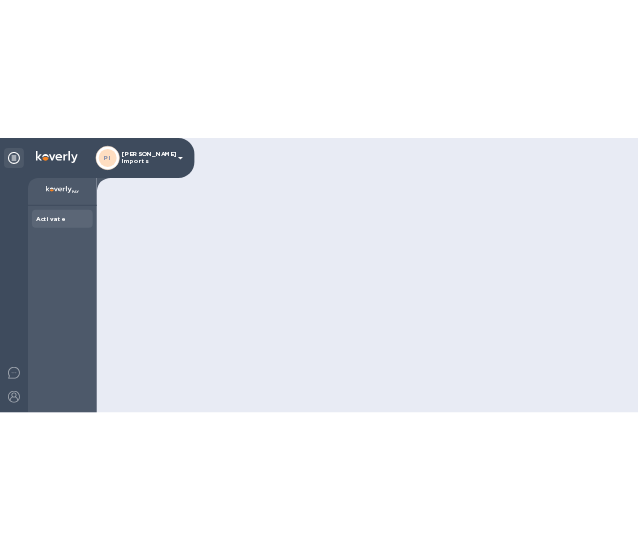 scroll, scrollTop: 0, scrollLeft: 0, axis: both 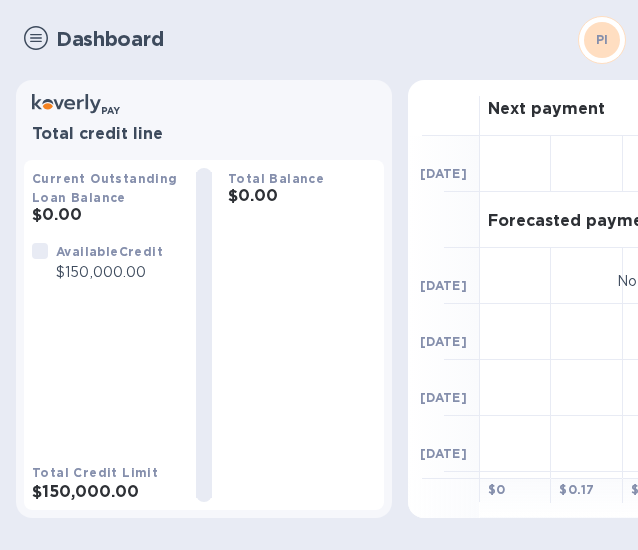 click at bounding box center [36, 38] 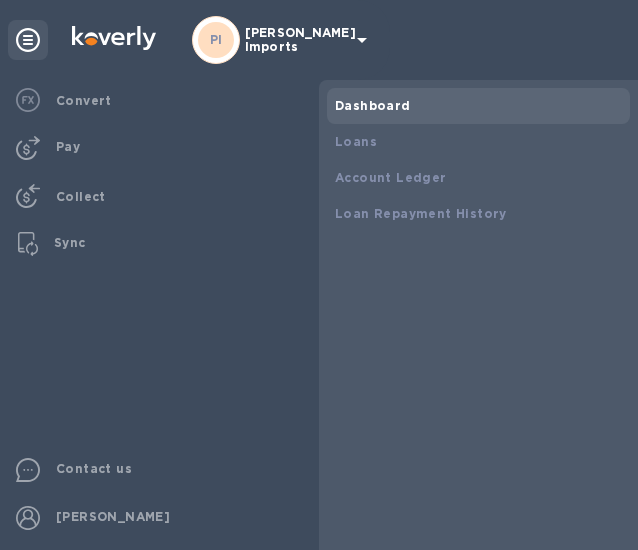 click 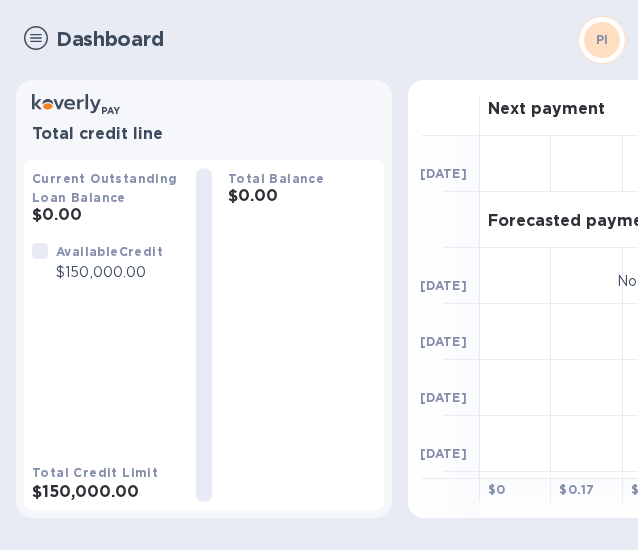click at bounding box center [36, 38] 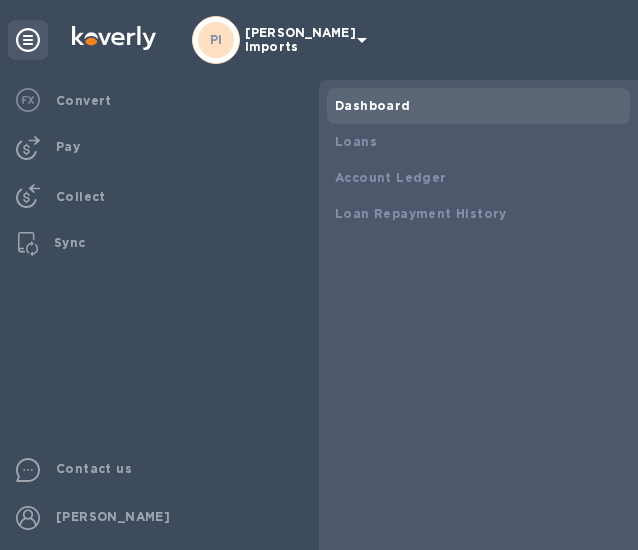 click on "PI [PERSON_NAME] Imports" at bounding box center [283, 40] 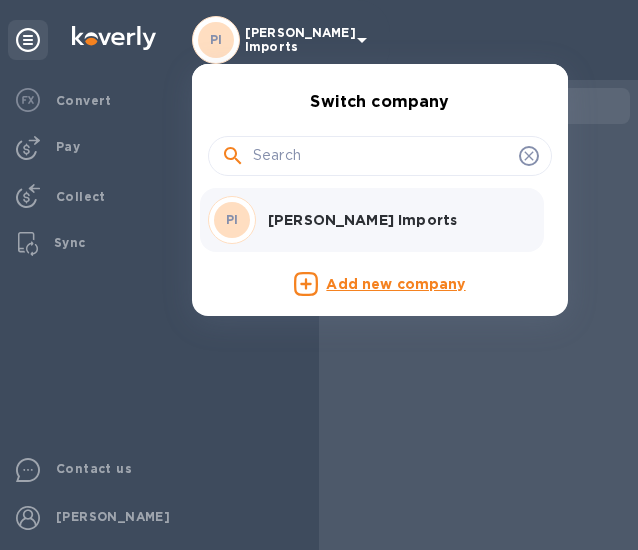 click at bounding box center [319, 275] 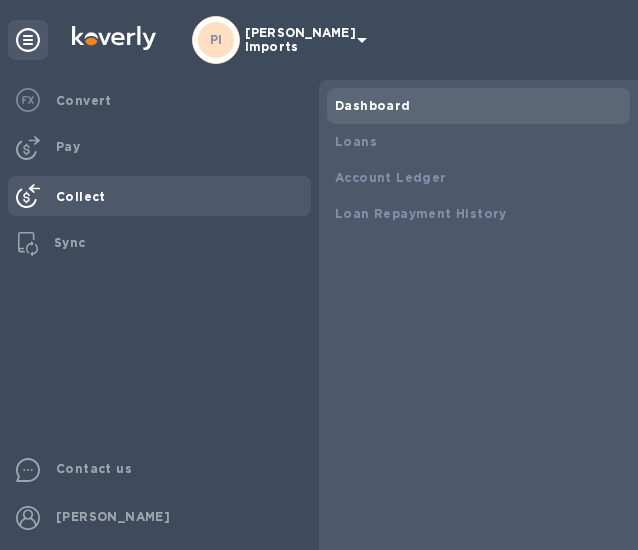 click on "Collect" at bounding box center (179, 196) 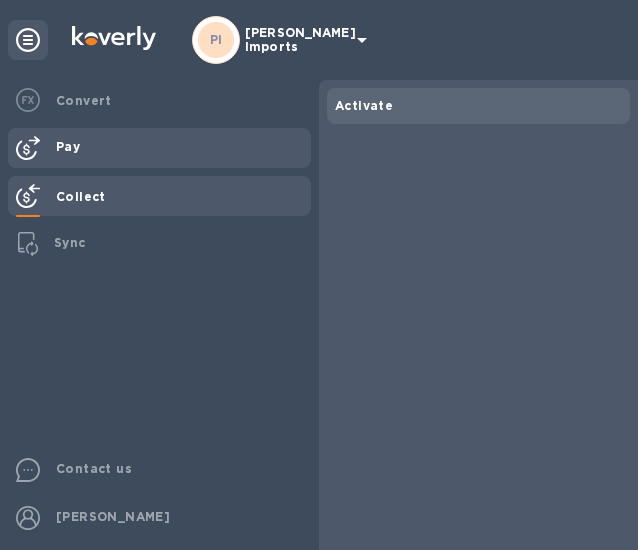 click at bounding box center [28, 148] 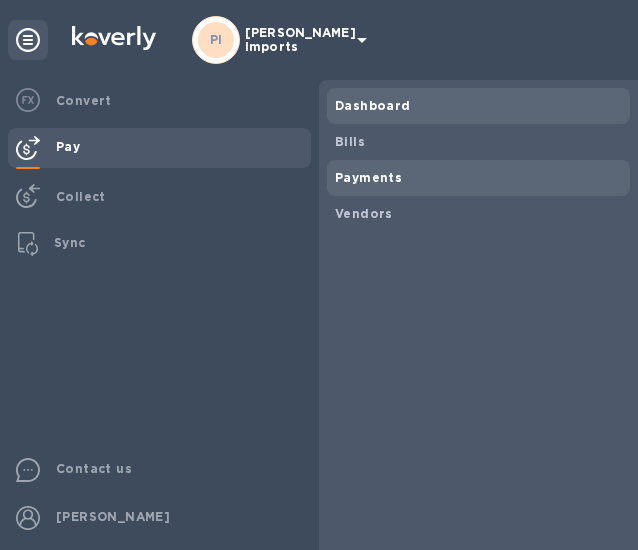 scroll, scrollTop: 999568, scrollLeft: 999402, axis: both 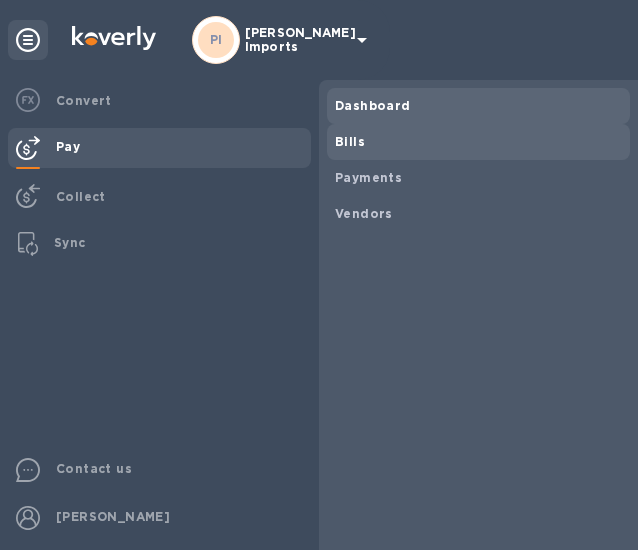 click on "Bills" at bounding box center [350, 141] 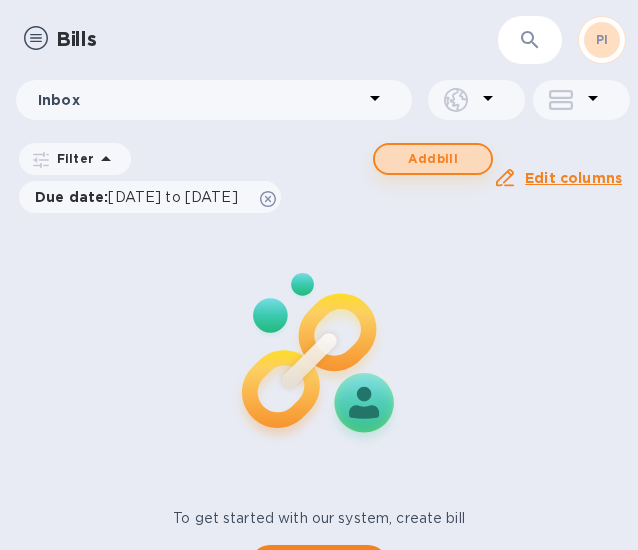 click on "Add   bill" at bounding box center [433, 159] 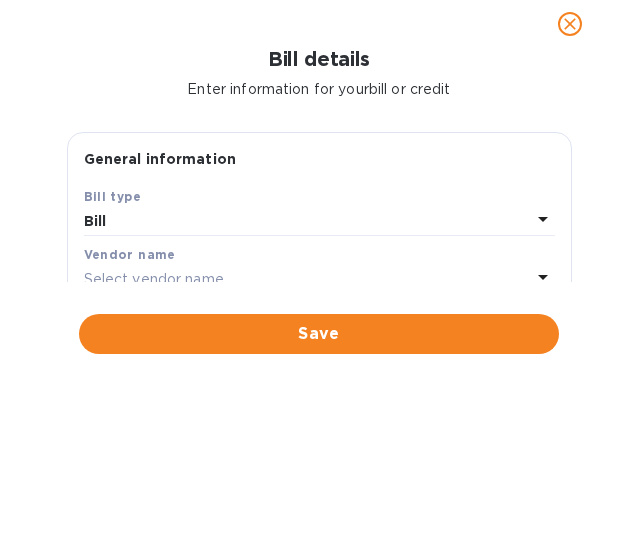 scroll, scrollTop: 100, scrollLeft: 0, axis: vertical 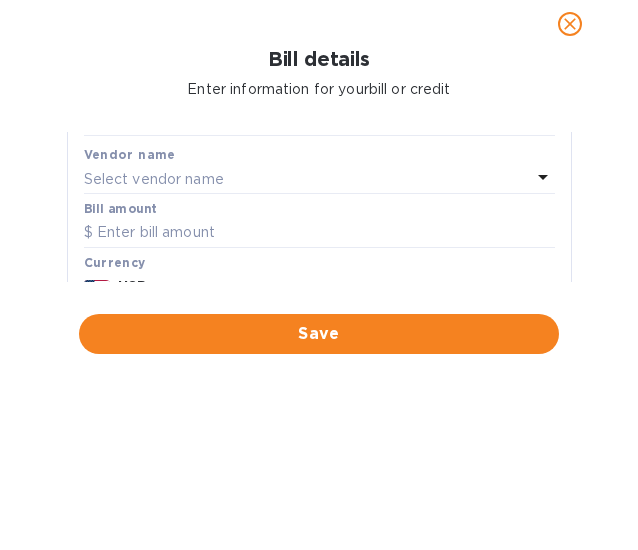 click on "Select vendor name" at bounding box center [307, 179] 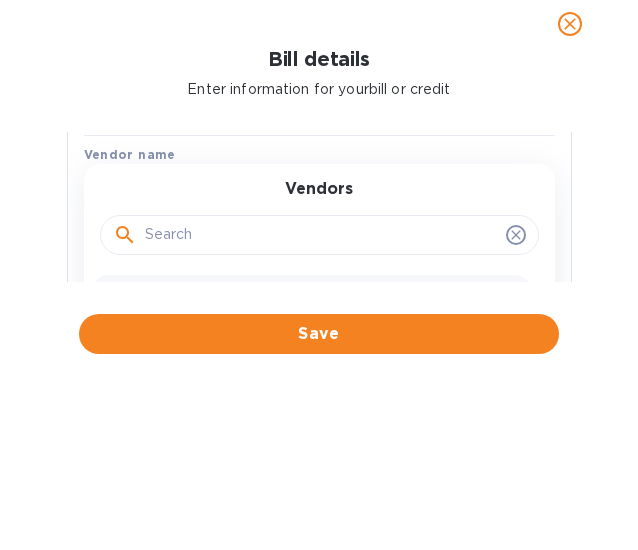 scroll, scrollTop: 200, scrollLeft: 0, axis: vertical 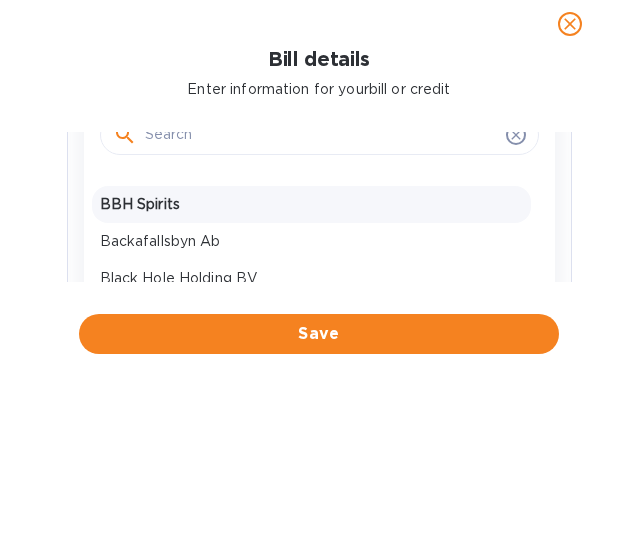 click on "BBH Spirits" at bounding box center [311, 204] 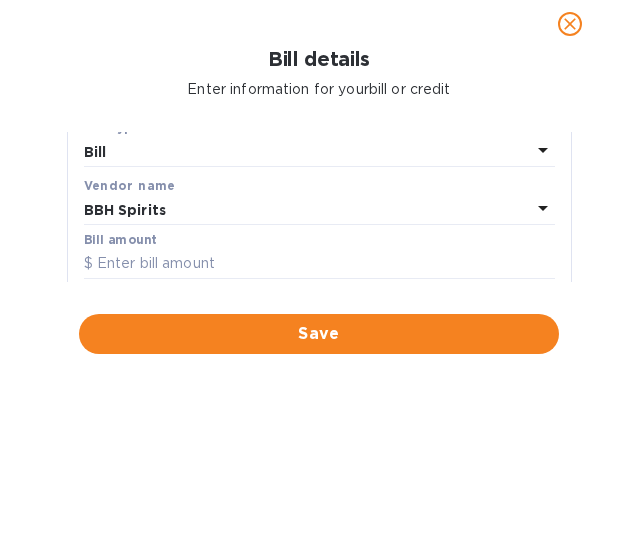 scroll, scrollTop: 100, scrollLeft: 0, axis: vertical 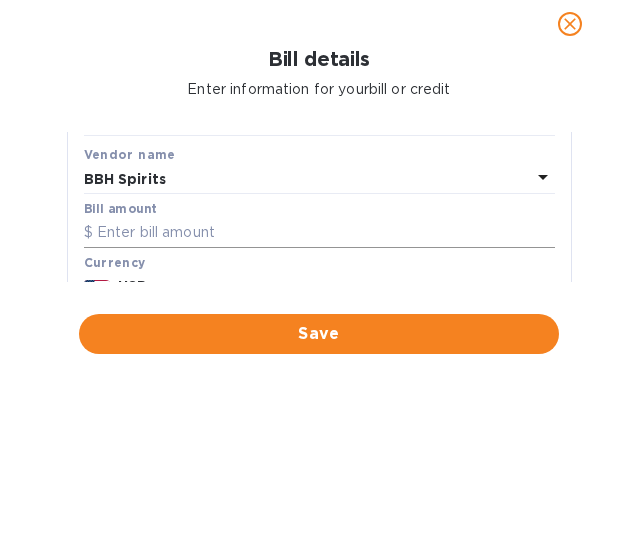 click at bounding box center [319, 233] 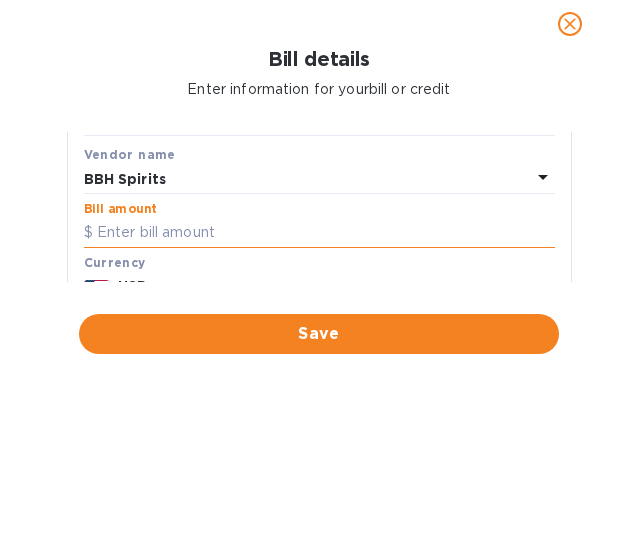 paste on "10,740.96" 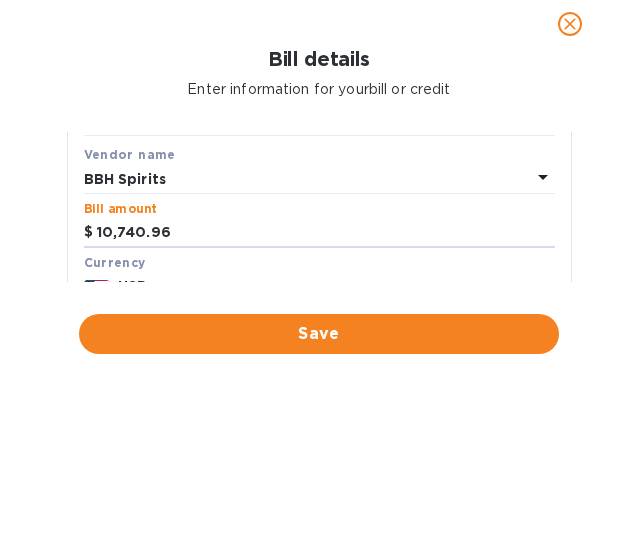 scroll, scrollTop: 200, scrollLeft: 0, axis: vertical 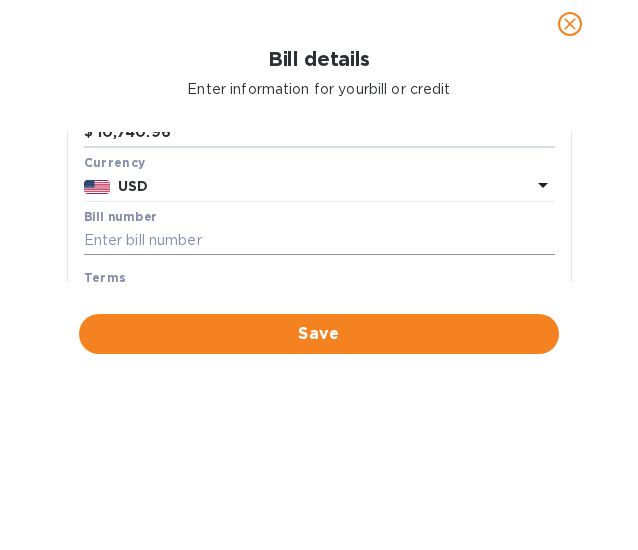 type on "10,740.96" 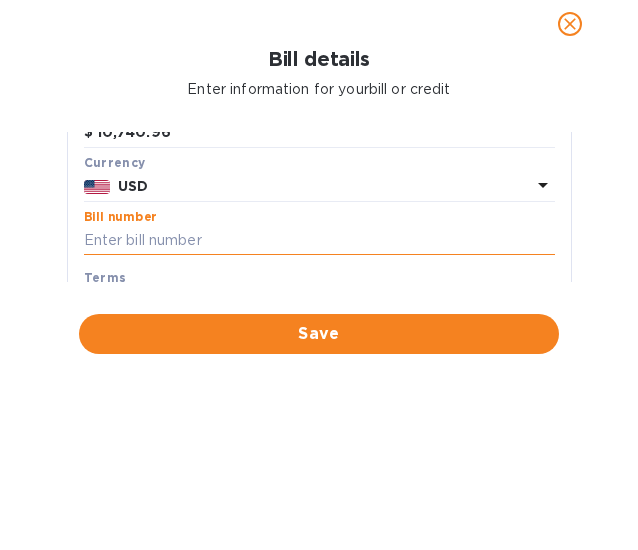 click at bounding box center [319, 241] 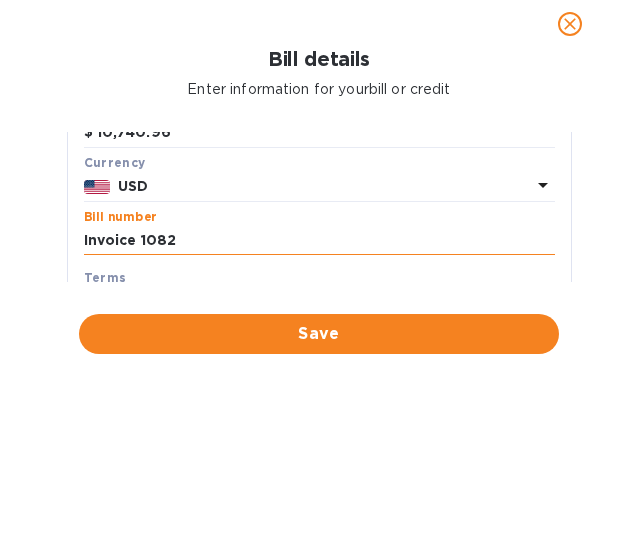 scroll, scrollTop: 300, scrollLeft: 0, axis: vertical 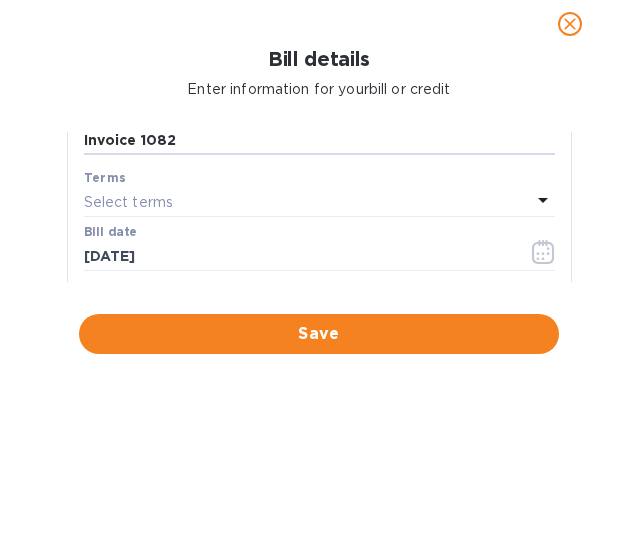 type on "Invoice 1082" 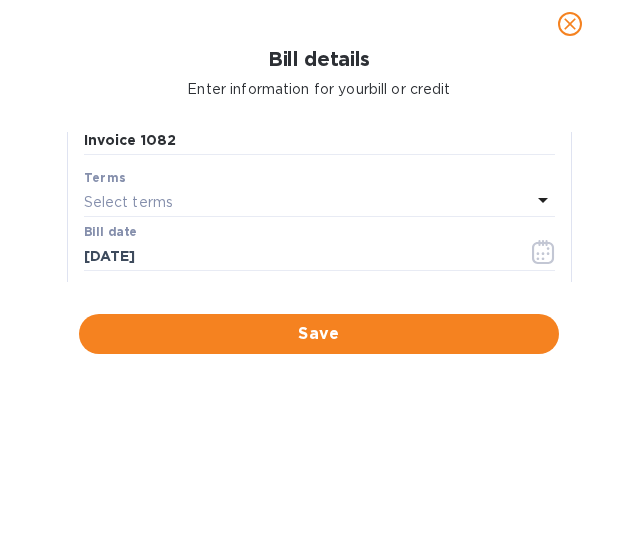 click on "Select terms" at bounding box center [129, 202] 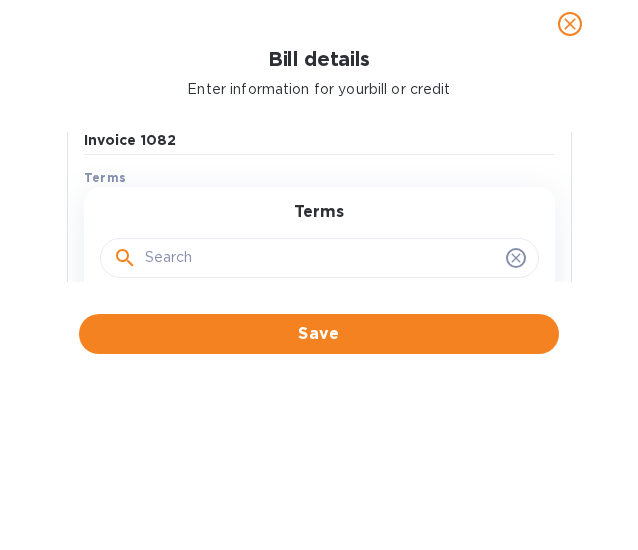 click on "Terms NET 30 NET 60 1/10 NET 60 2/10 NET 60 Create new" at bounding box center [319, 350] 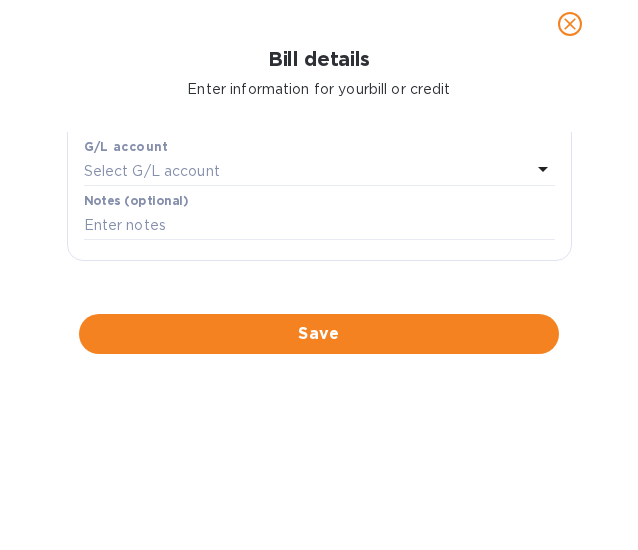 scroll, scrollTop: 600, scrollLeft: 0, axis: vertical 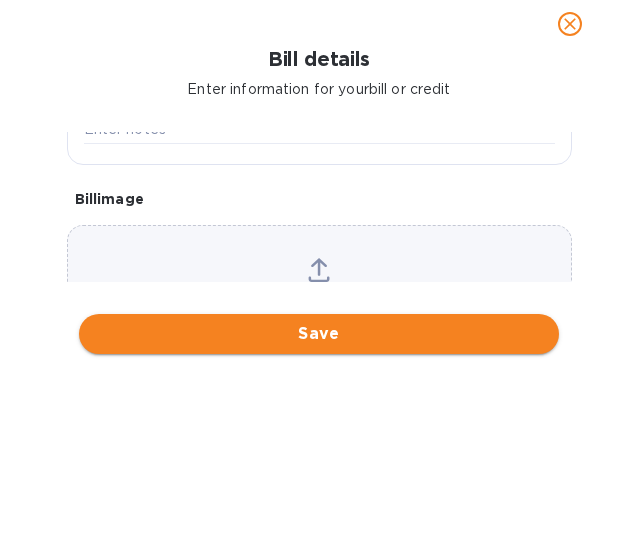 click on "Save" at bounding box center (319, 334) 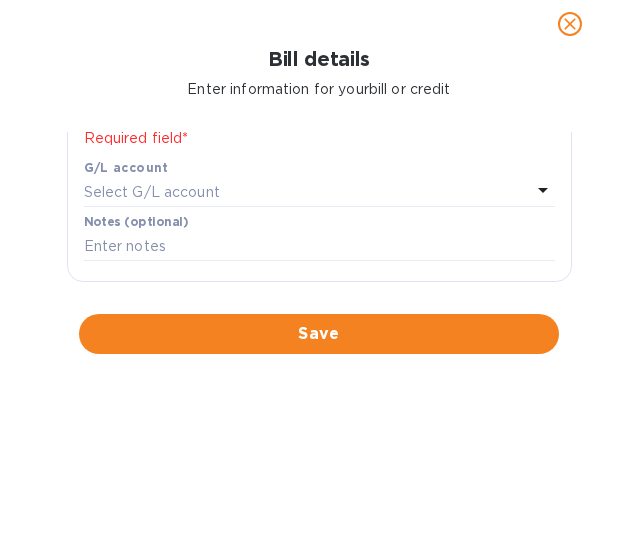 scroll, scrollTop: 421, scrollLeft: 0, axis: vertical 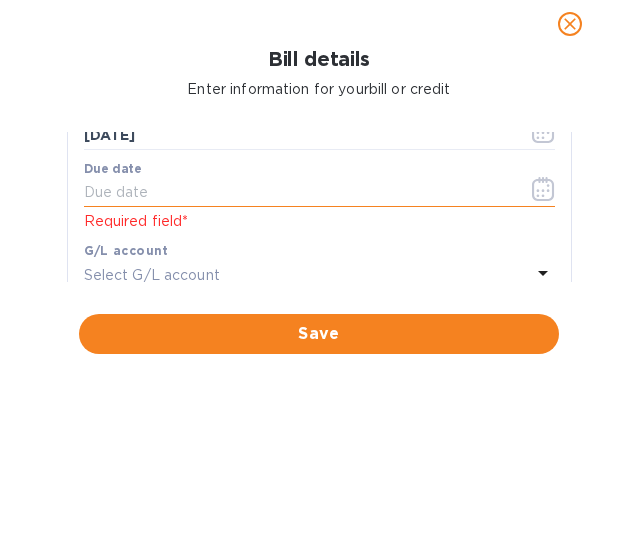 click at bounding box center (298, 193) 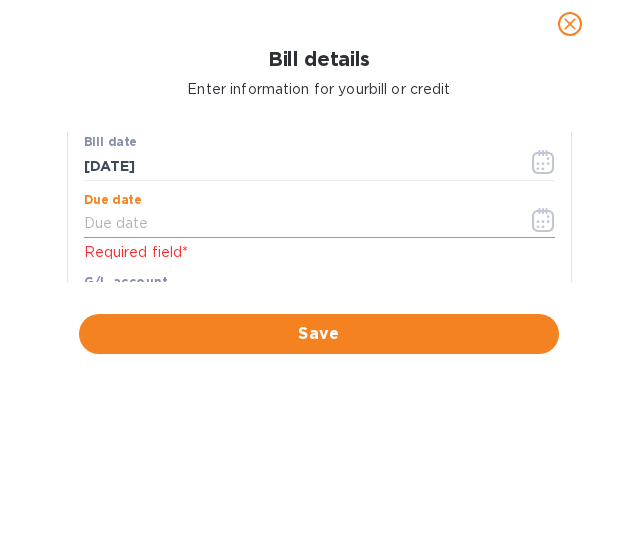 scroll, scrollTop: 421, scrollLeft: 0, axis: vertical 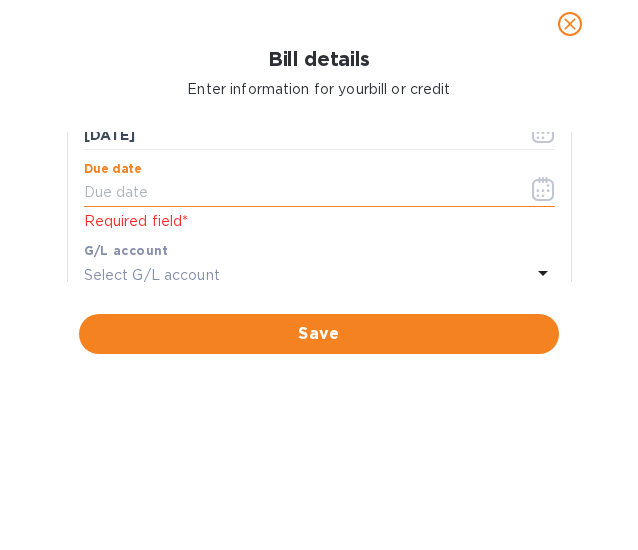 click at bounding box center (298, 193) 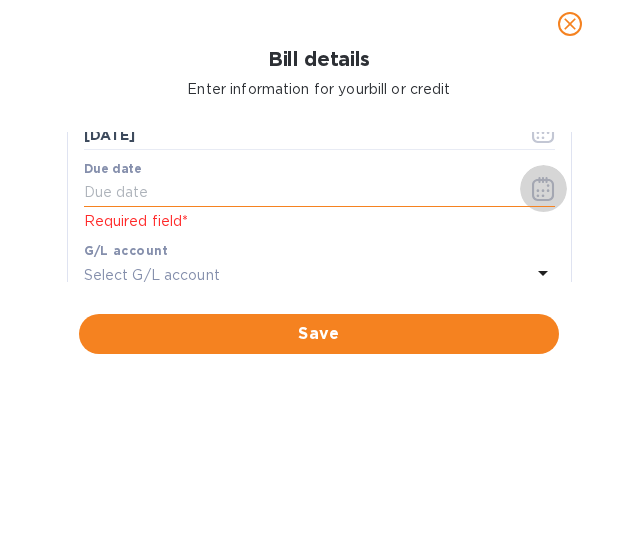 click 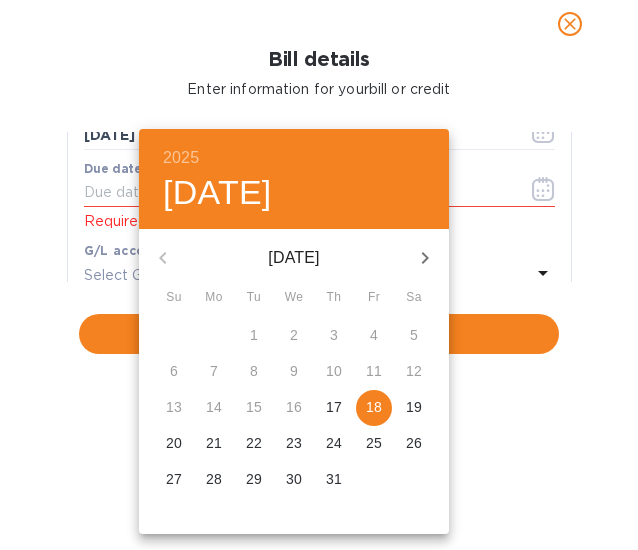 click on "18" at bounding box center [374, 407] 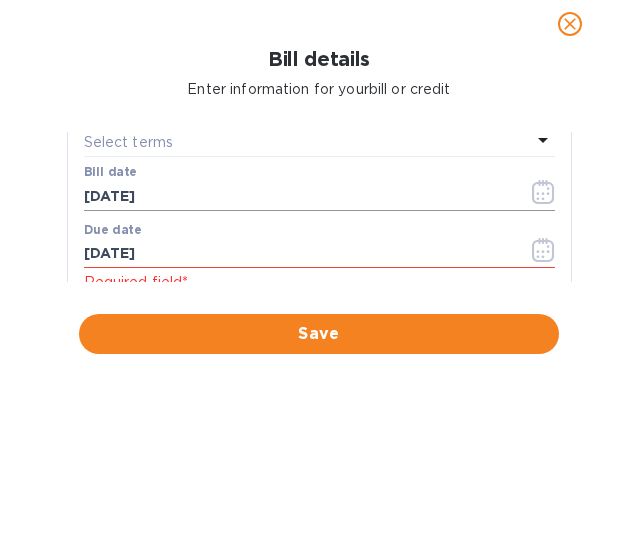 scroll, scrollTop: 421, scrollLeft: 0, axis: vertical 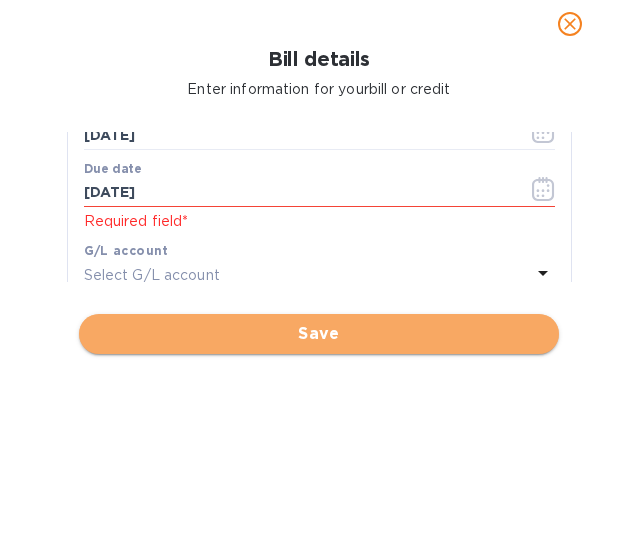 click on "Save" at bounding box center [319, 334] 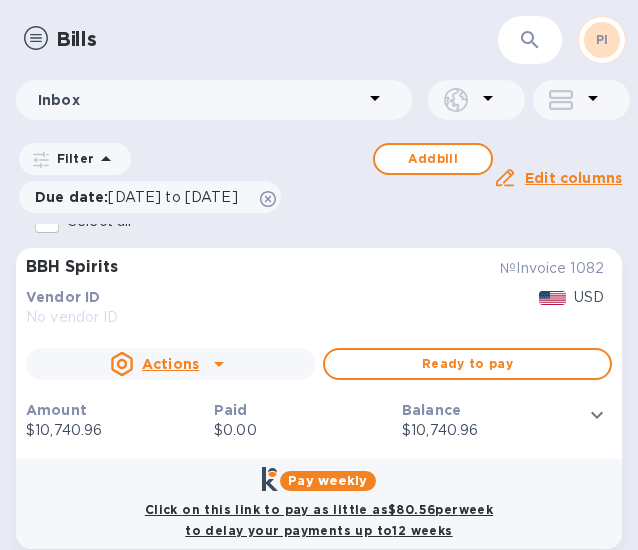 scroll, scrollTop: 45, scrollLeft: 0, axis: vertical 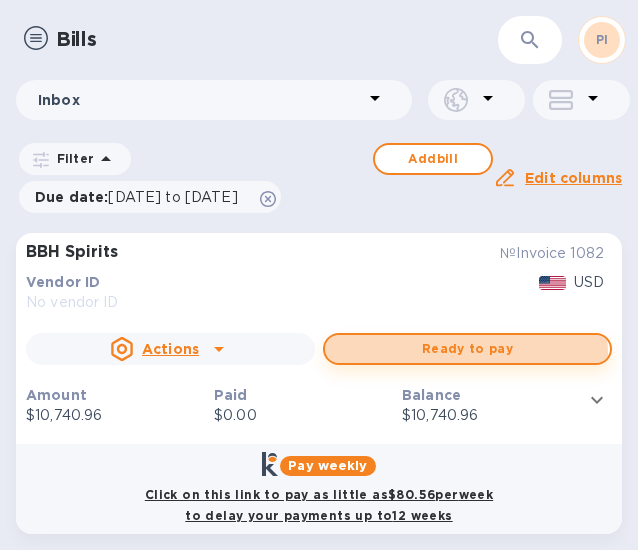 click on "Ready to pay" at bounding box center [467, 349] 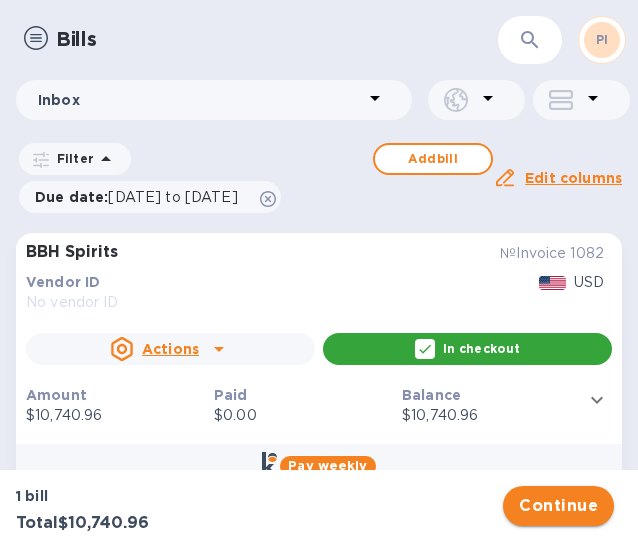 click on "Continue" at bounding box center (558, 506) 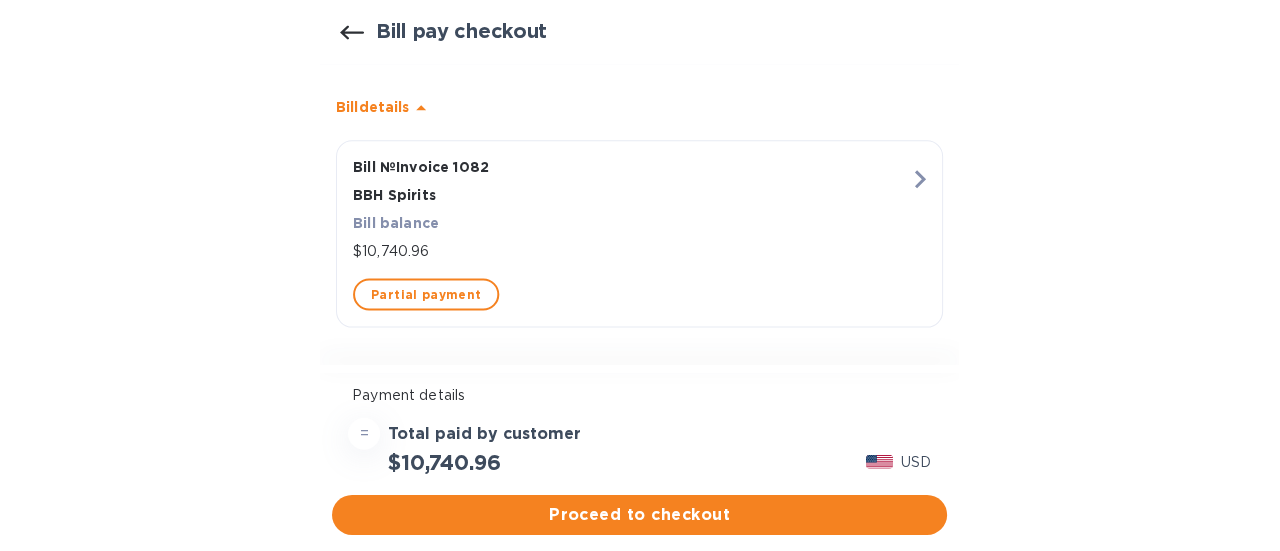 scroll, scrollTop: 158, scrollLeft: 0, axis: vertical 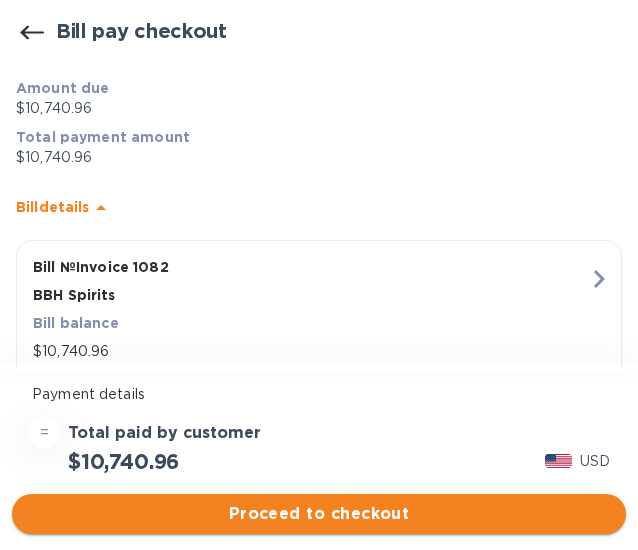 click on "Proceed to checkout" at bounding box center (319, 514) 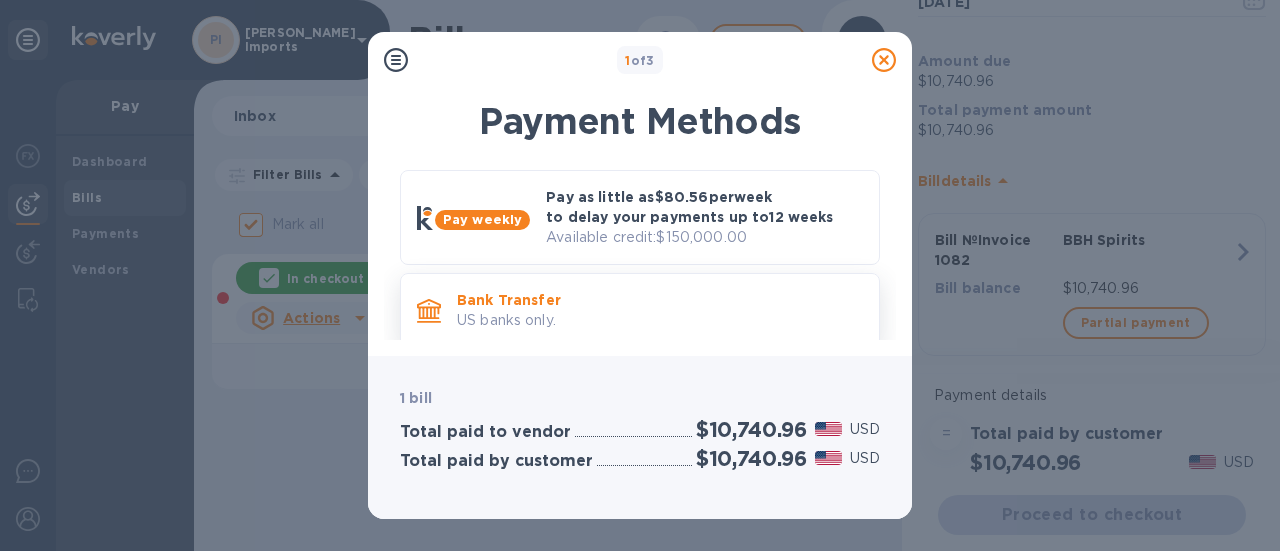 scroll, scrollTop: 0, scrollLeft: 0, axis: both 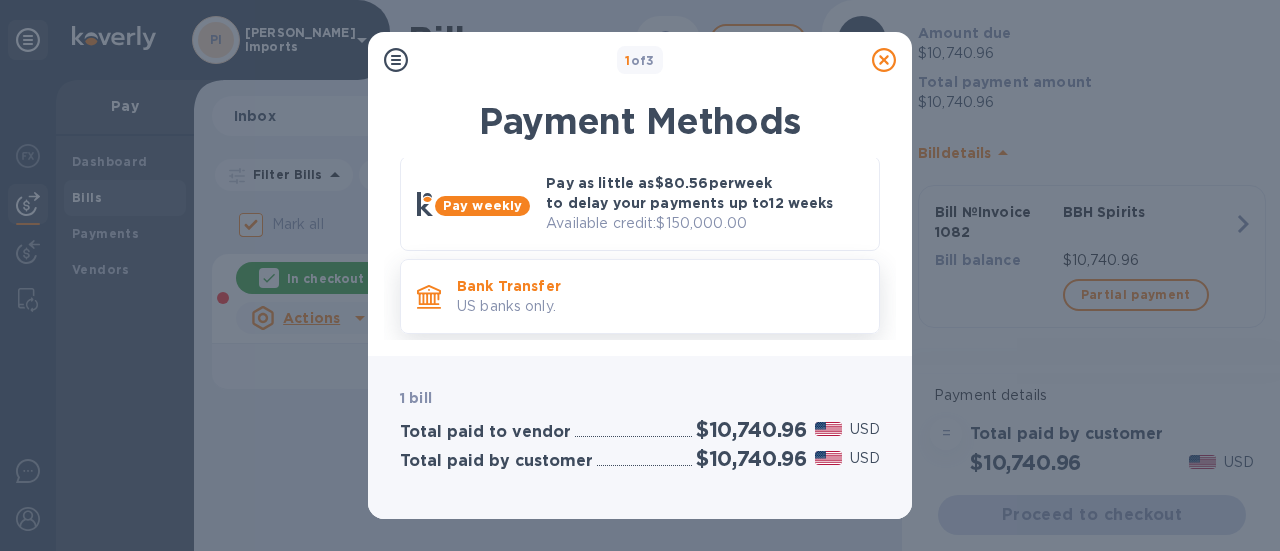 click on "US banks only." at bounding box center [660, 306] 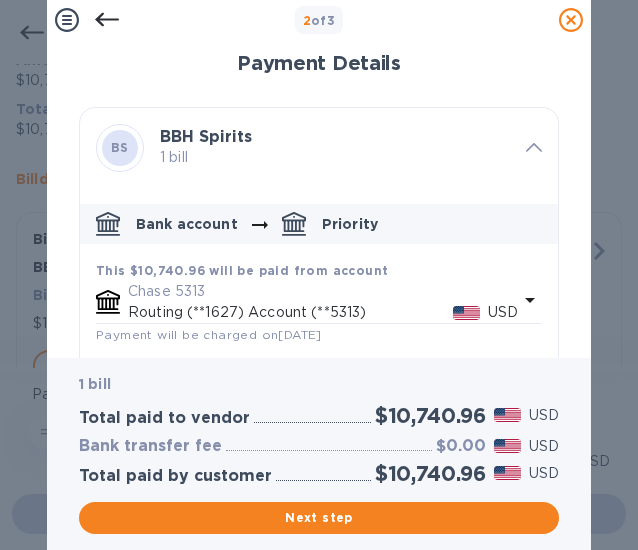 scroll, scrollTop: 158, scrollLeft: 0, axis: vertical 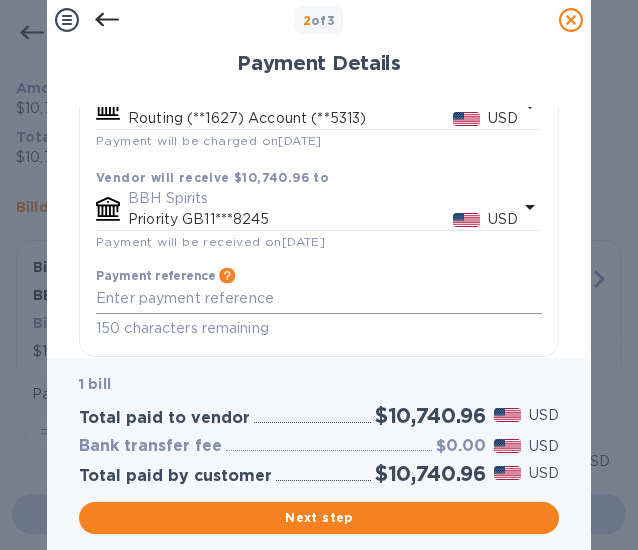 click at bounding box center [319, 298] 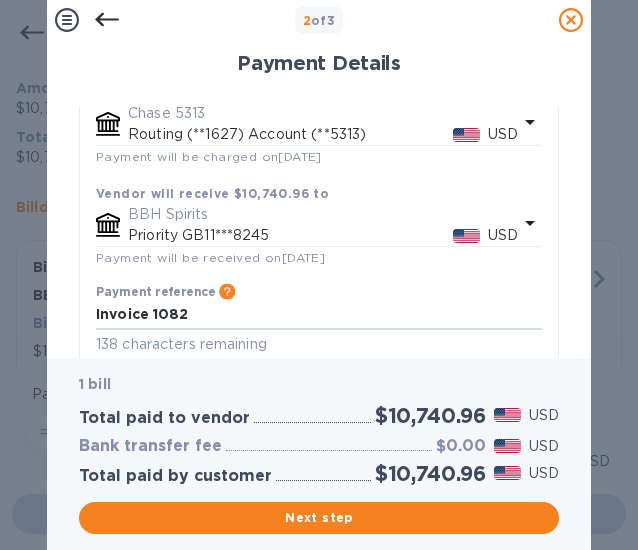 scroll, scrollTop: 209, scrollLeft: 0, axis: vertical 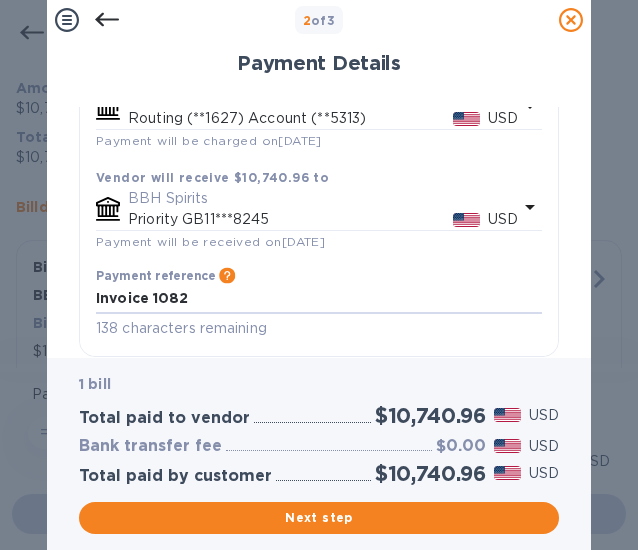 type on "Invoice 1082" 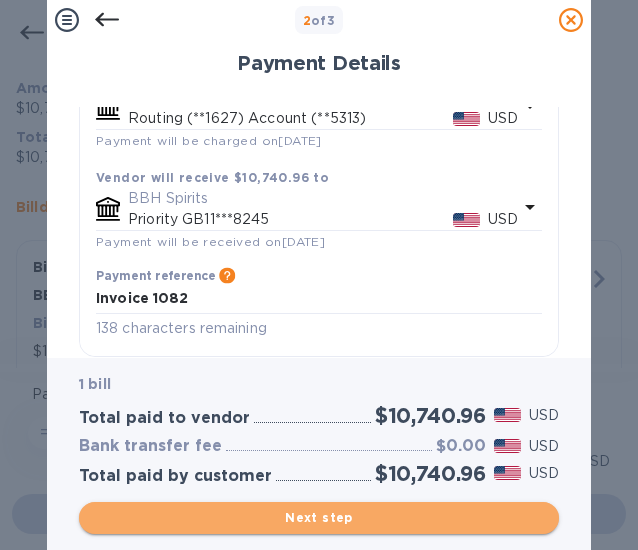 click on "Next step" at bounding box center [319, 518] 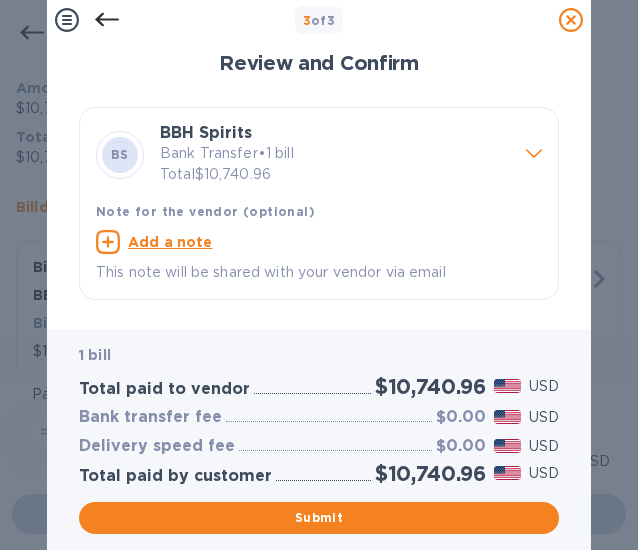 click 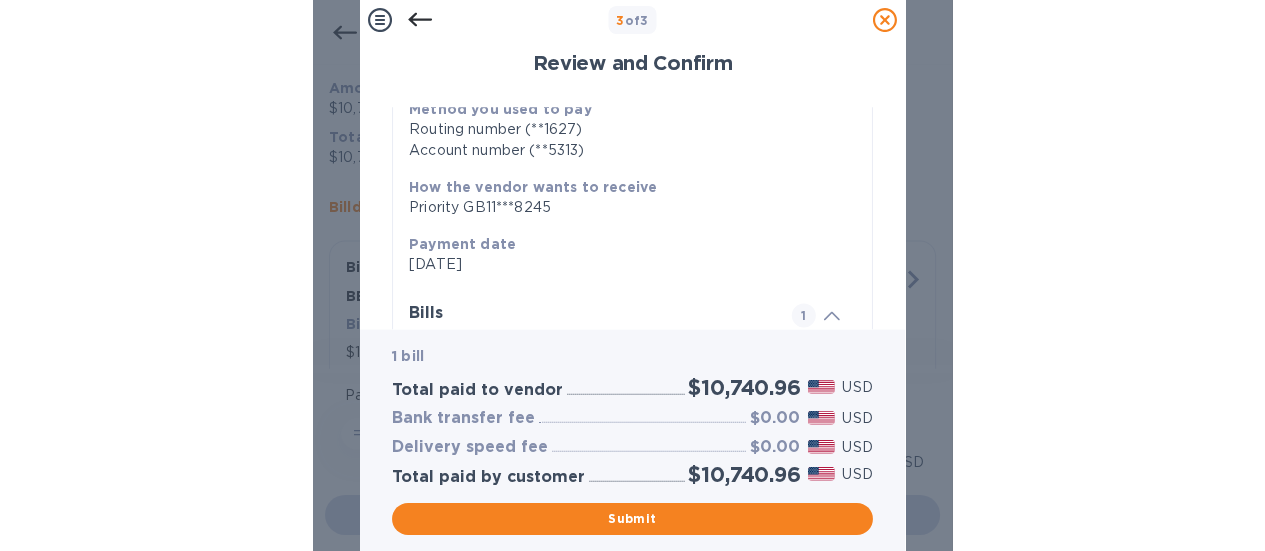 scroll, scrollTop: 300, scrollLeft: 0, axis: vertical 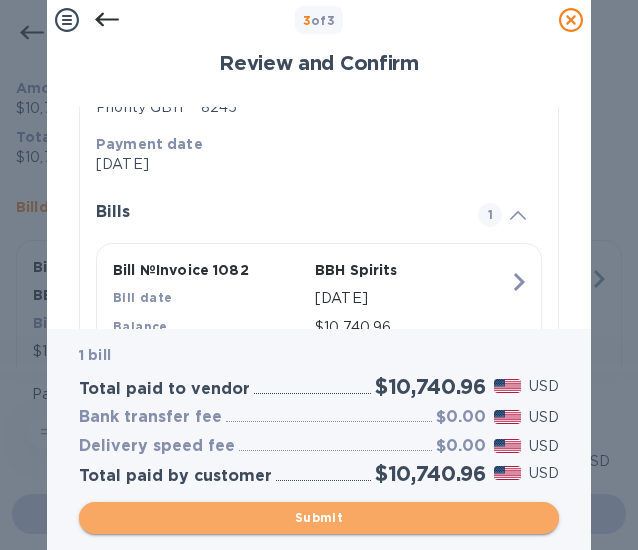 click on "Submit" at bounding box center [319, 518] 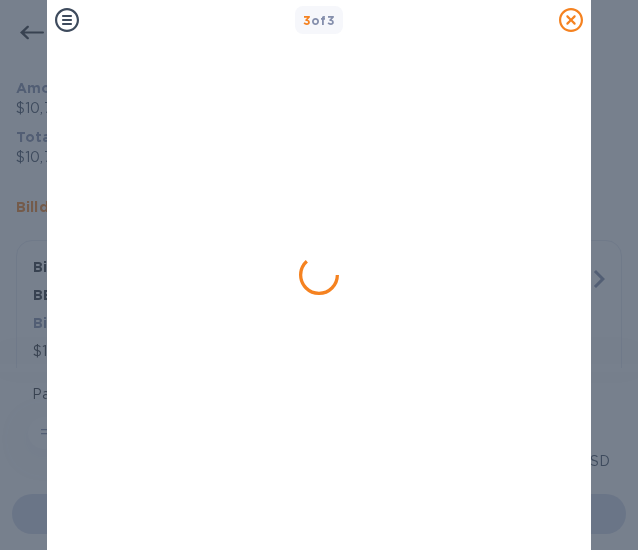 checkbox on "false" 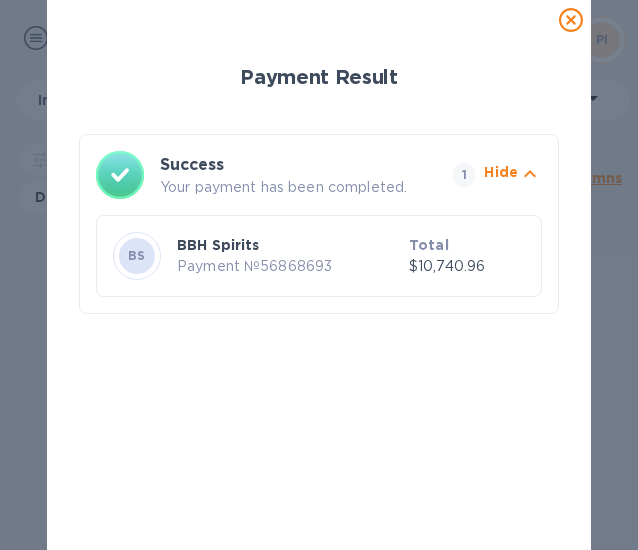 click 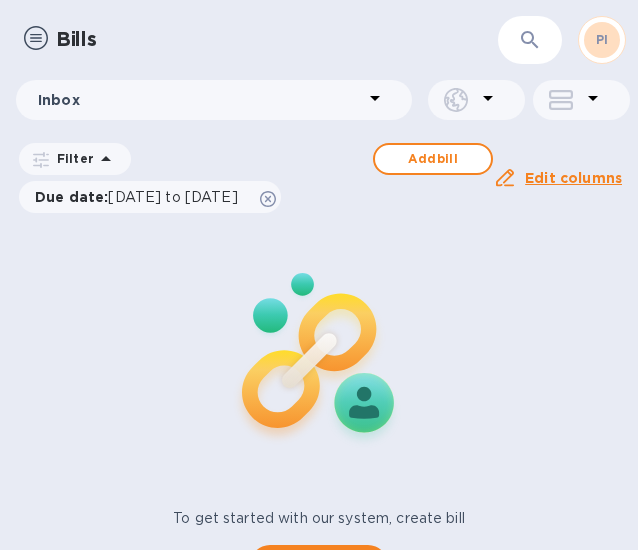 click at bounding box center (36, 38) 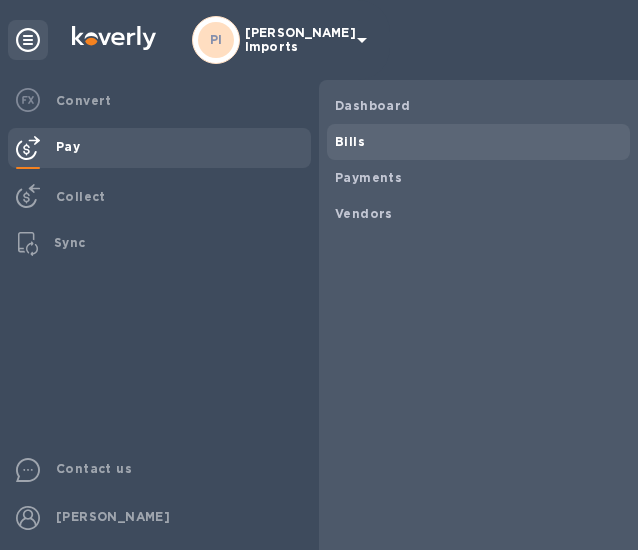 click on "Bills" at bounding box center [350, 142] 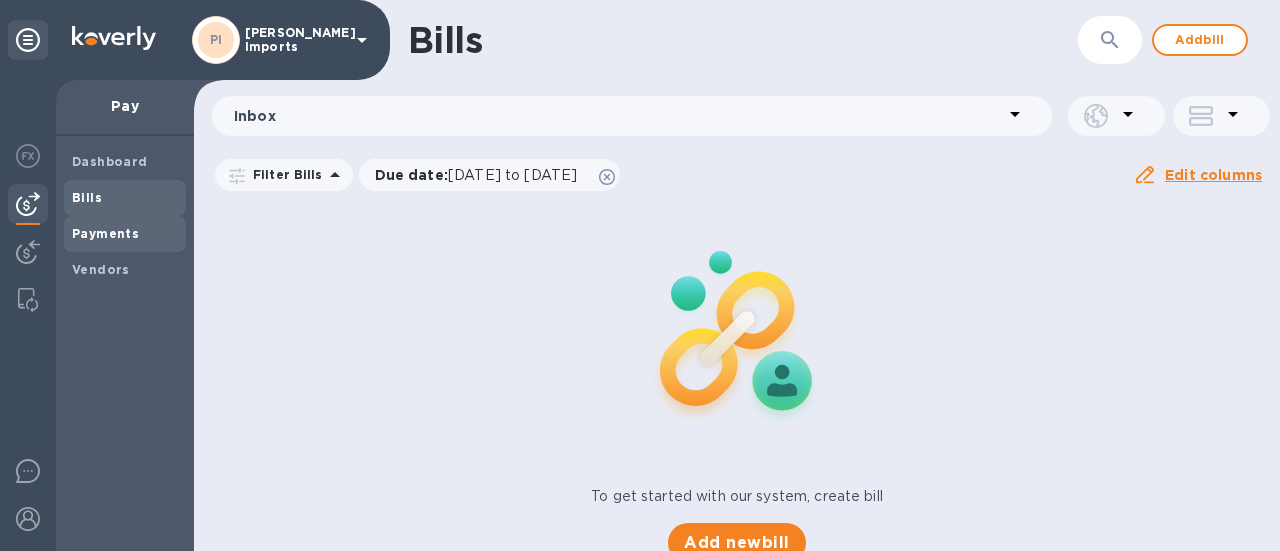 click on "Payments" at bounding box center (105, 233) 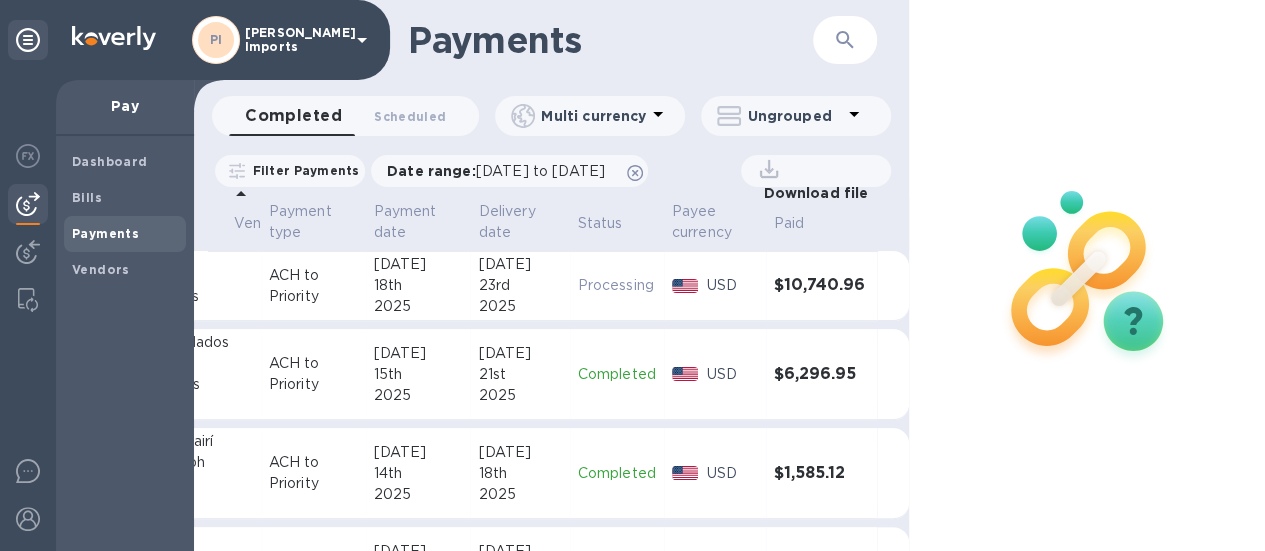 scroll, scrollTop: 0, scrollLeft: 190, axis: horizontal 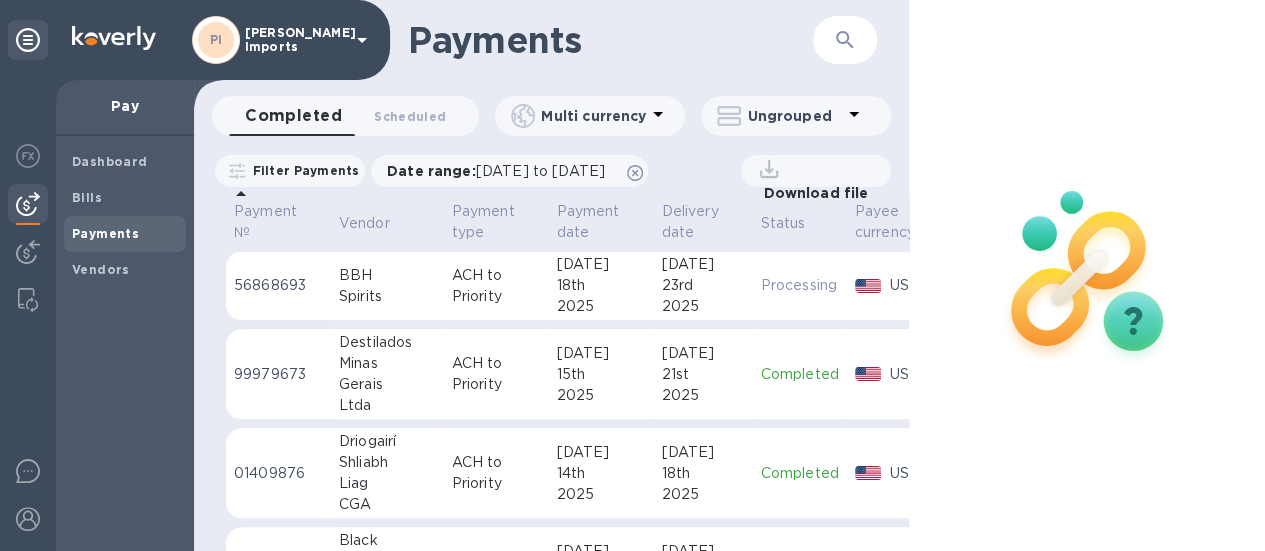 click on "BBH" at bounding box center [387, 275] 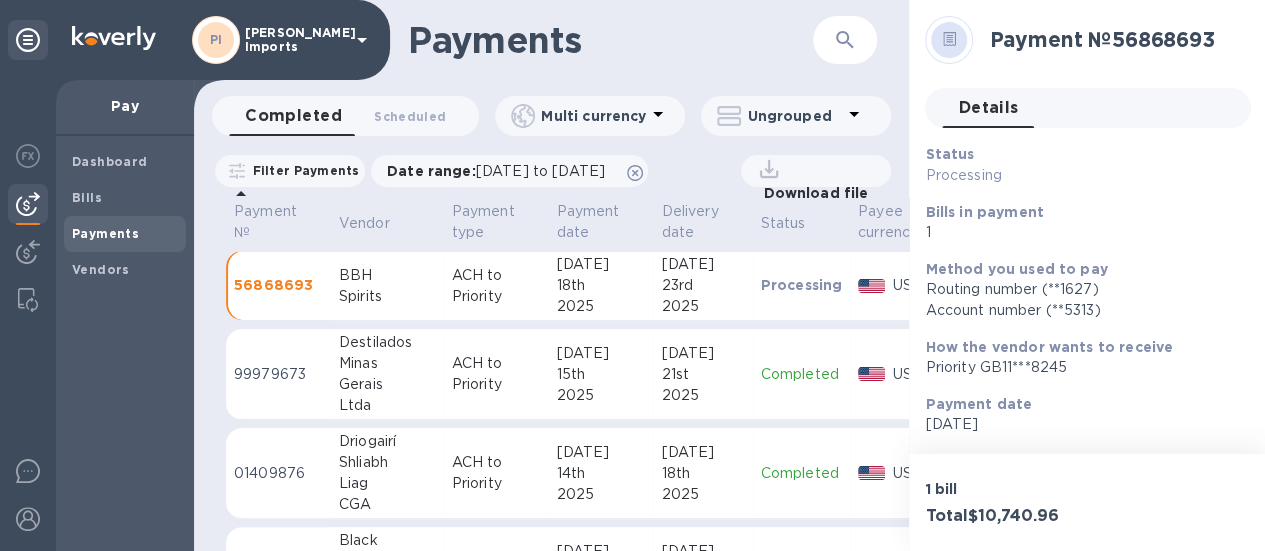 click on "Liag" at bounding box center [387, 483] 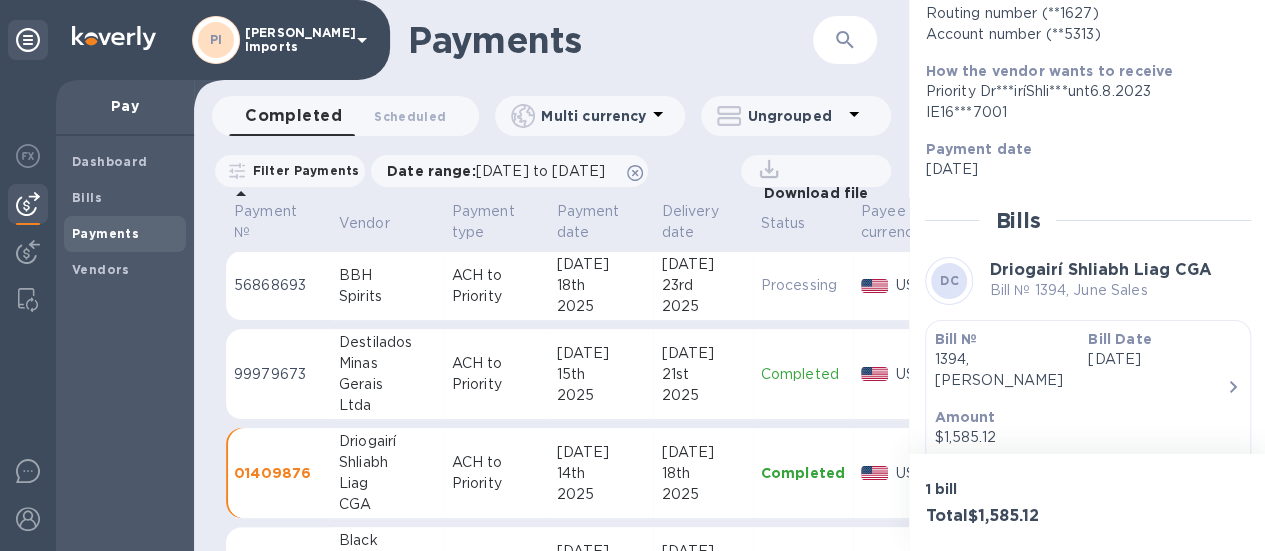 scroll, scrollTop: 298, scrollLeft: 0, axis: vertical 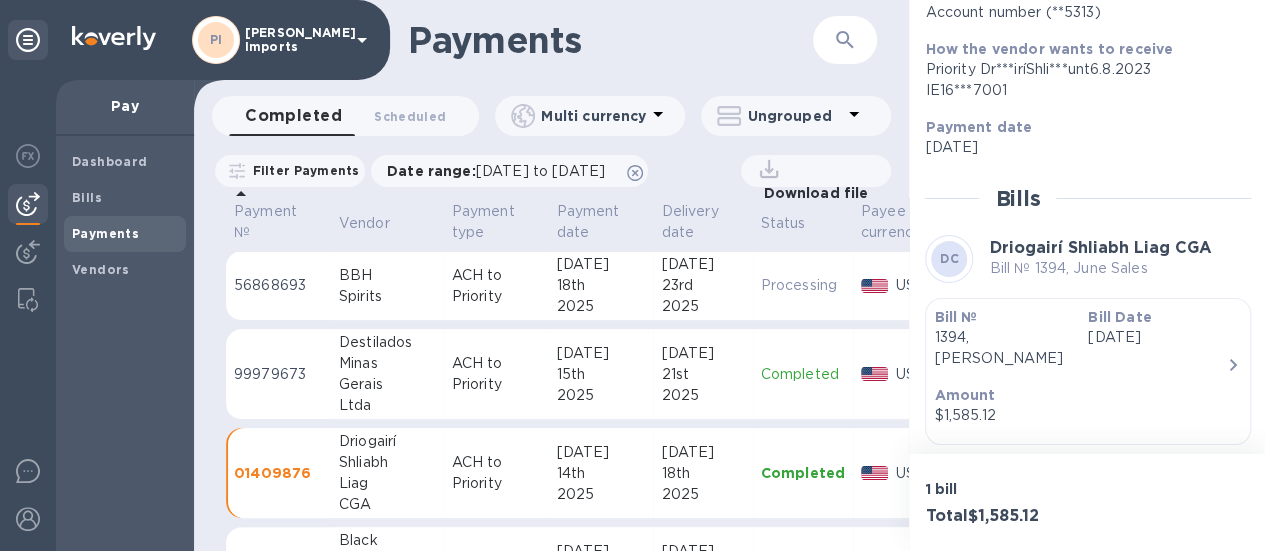 click on "56868693" at bounding box center [278, 285] 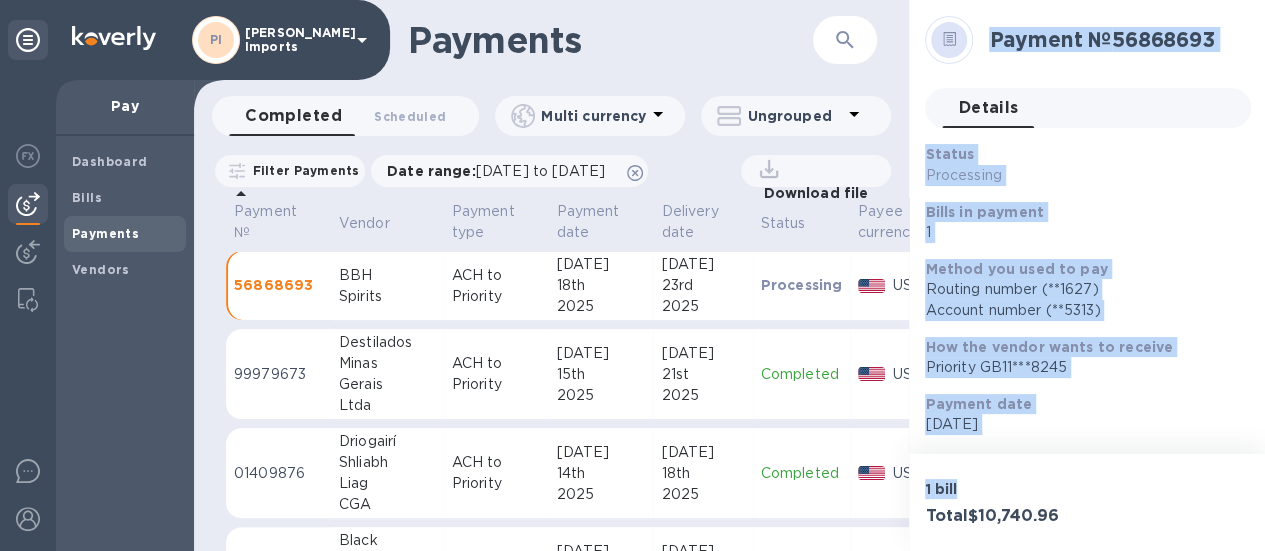 scroll, scrollTop: 277, scrollLeft: 0, axis: vertical 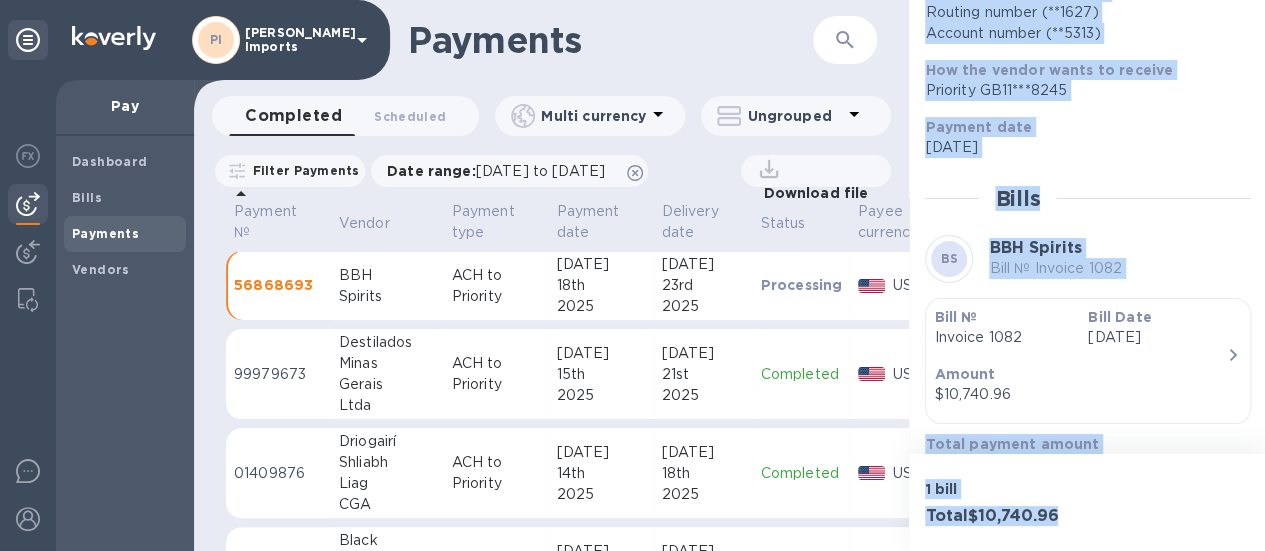 drag, startPoint x: 927, startPoint y: 39, endPoint x: 1220, endPoint y: 559, distance: 596.86597 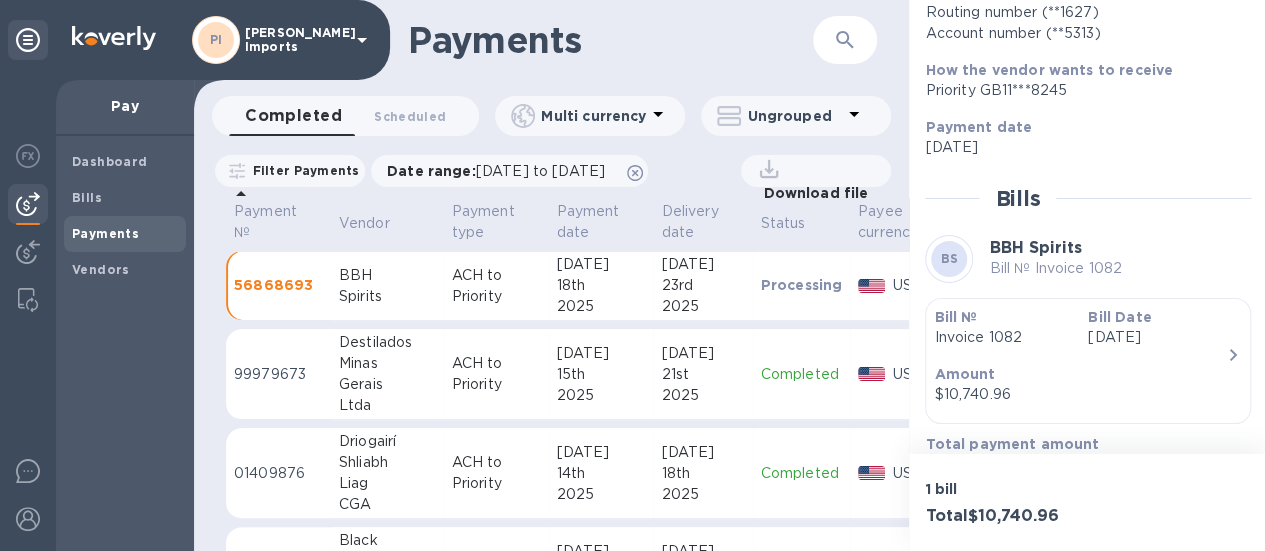 click on "23rd" at bounding box center (702, 285) 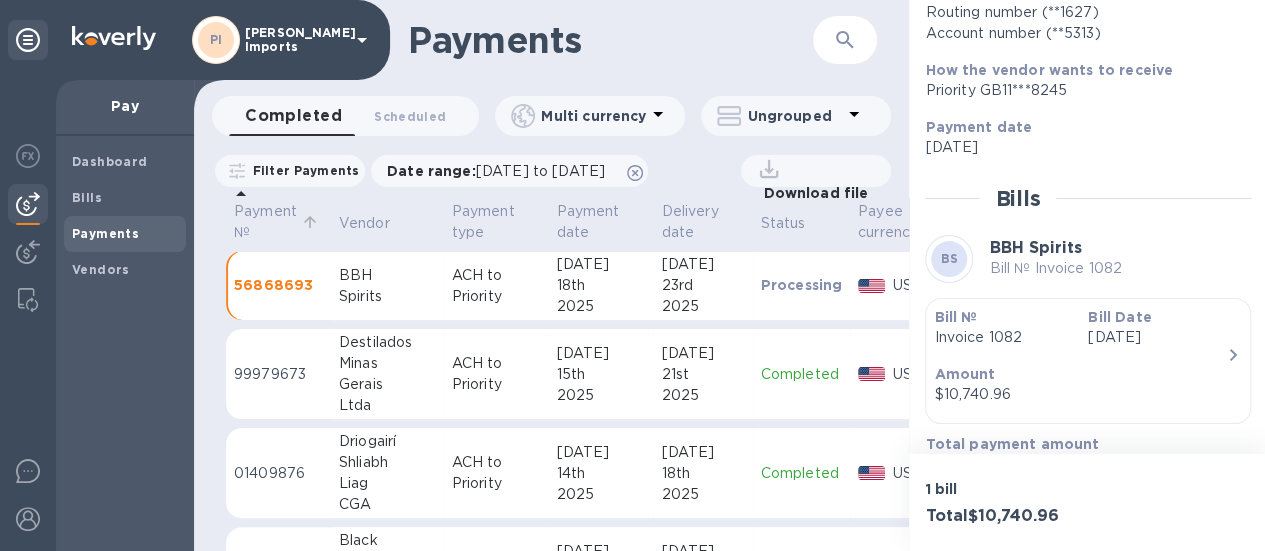 click on "Payment №" at bounding box center [265, 222] 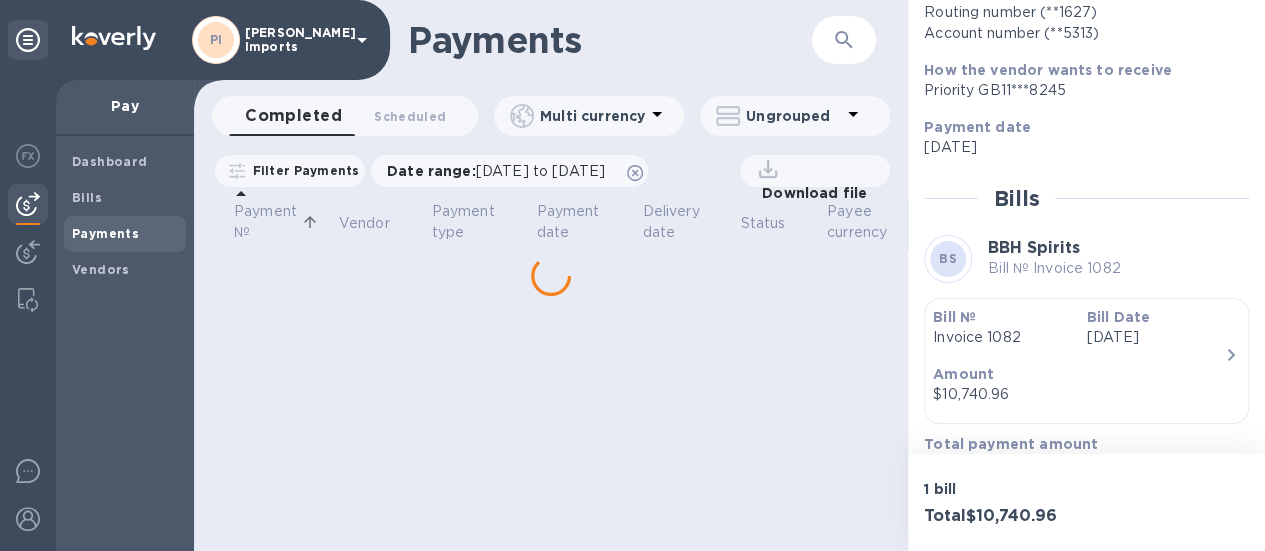 scroll, scrollTop: 0, scrollLeft: 0, axis: both 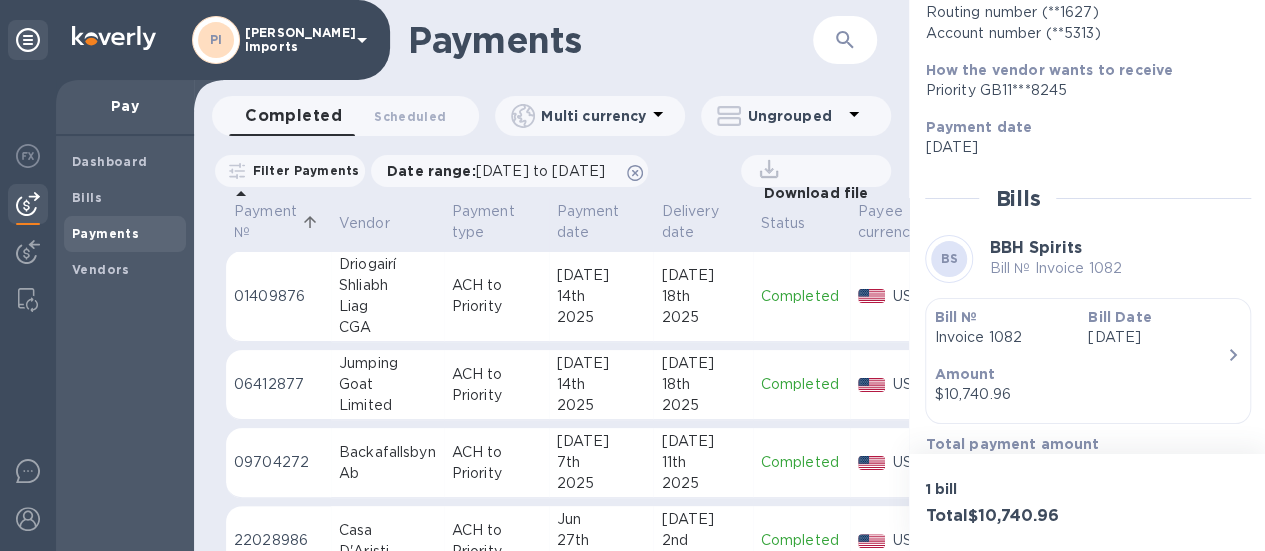 click on "Payment №" at bounding box center (265, 222) 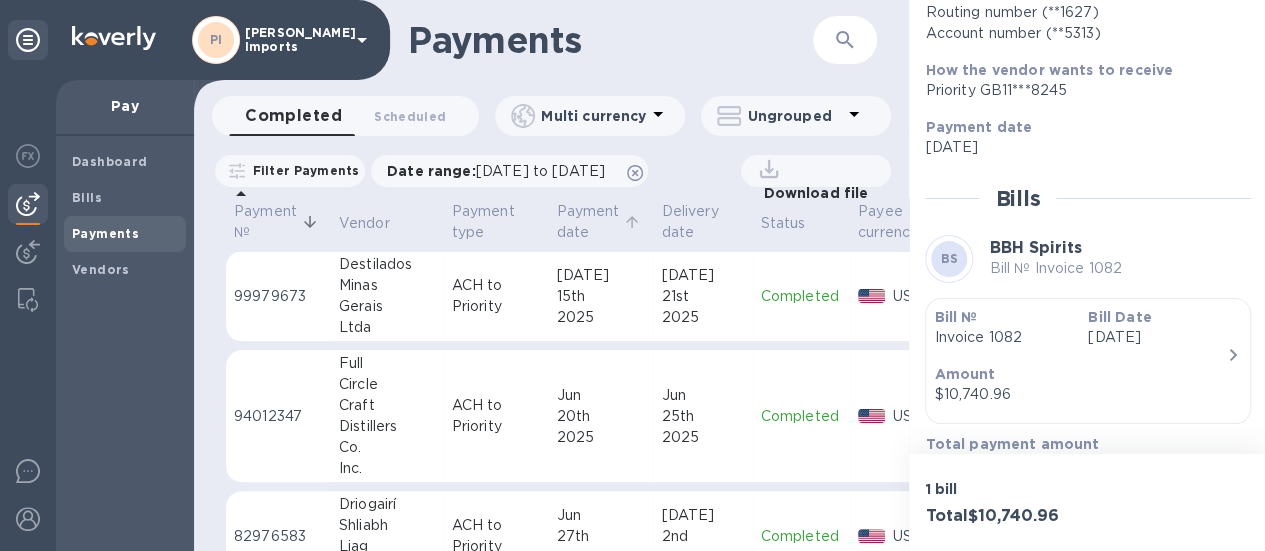 click on "Payment date" at bounding box center [588, 222] 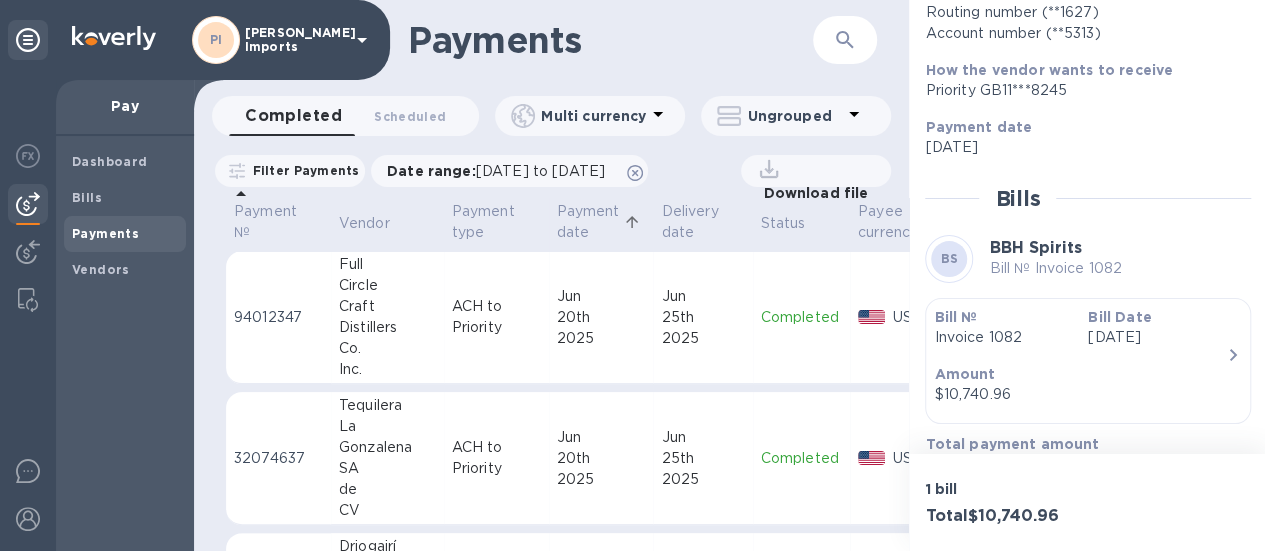 click on "Payment date" at bounding box center (588, 222) 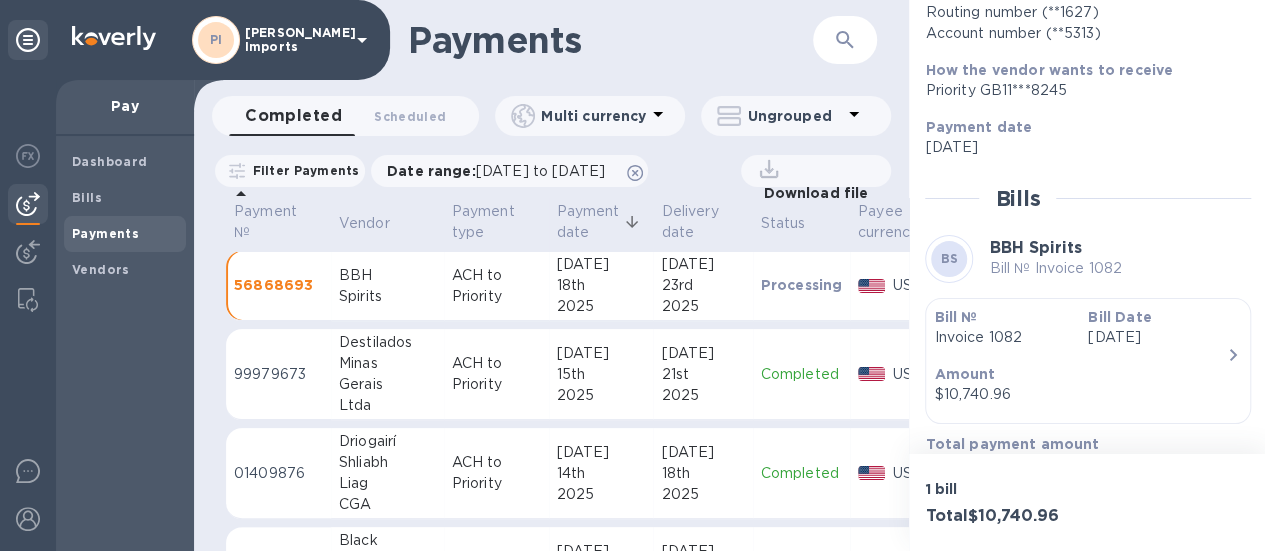 click on "56868693" at bounding box center (278, 286) 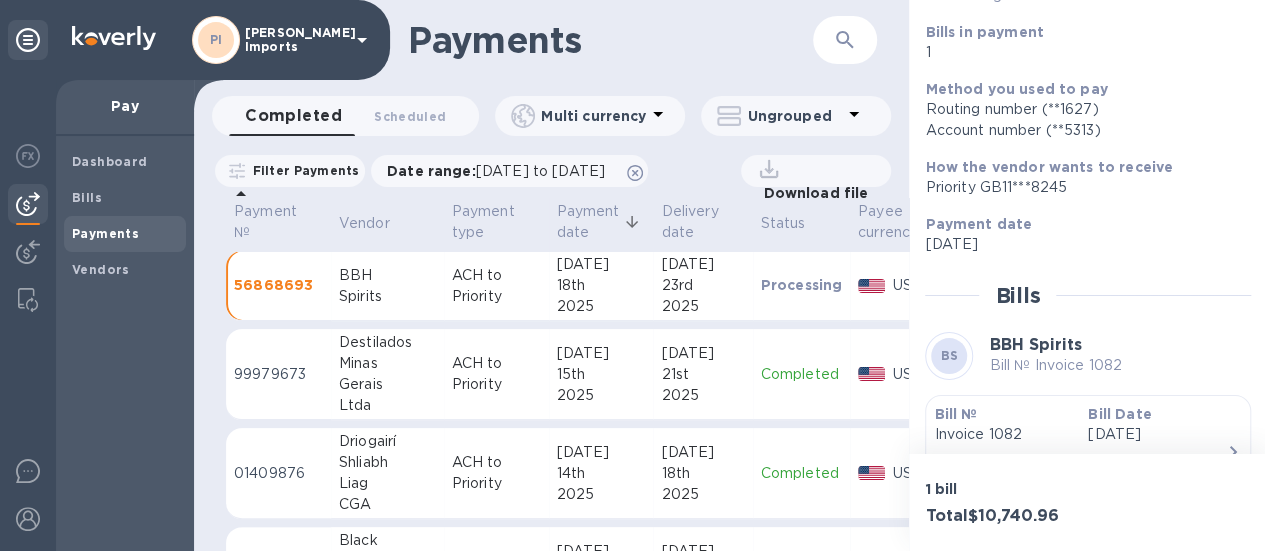 scroll, scrollTop: 277, scrollLeft: 0, axis: vertical 